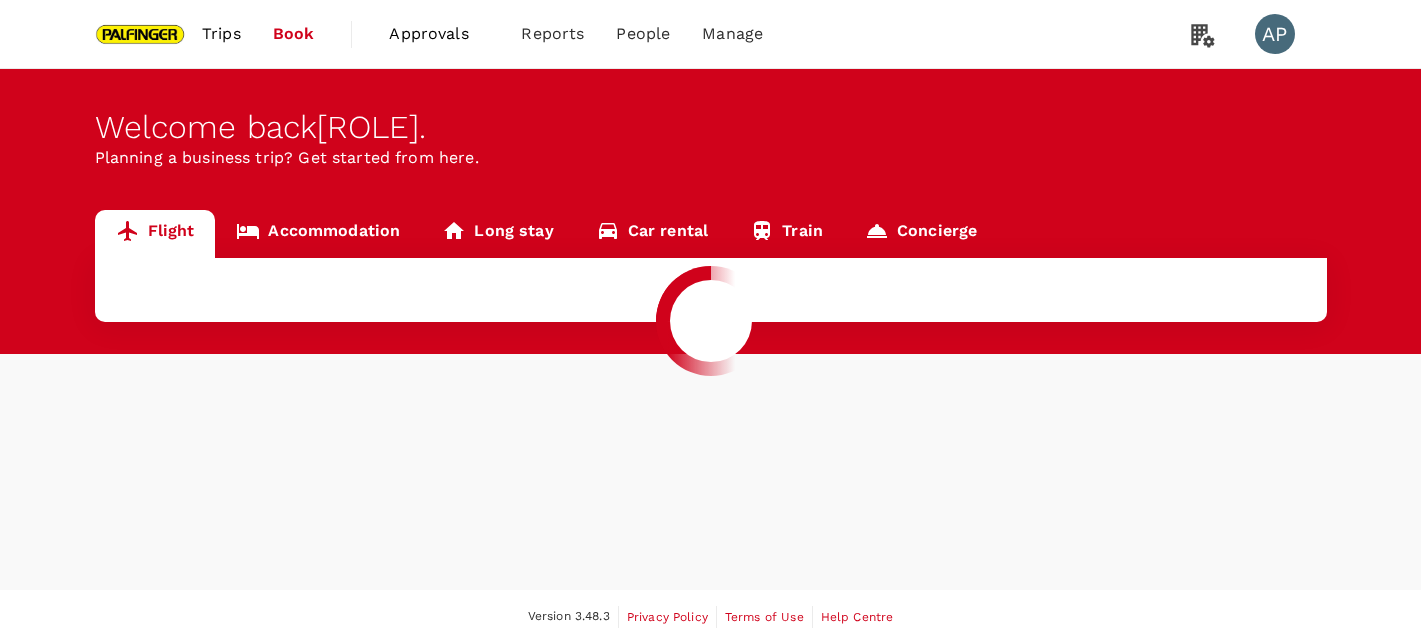 scroll, scrollTop: 0, scrollLeft: 0, axis: both 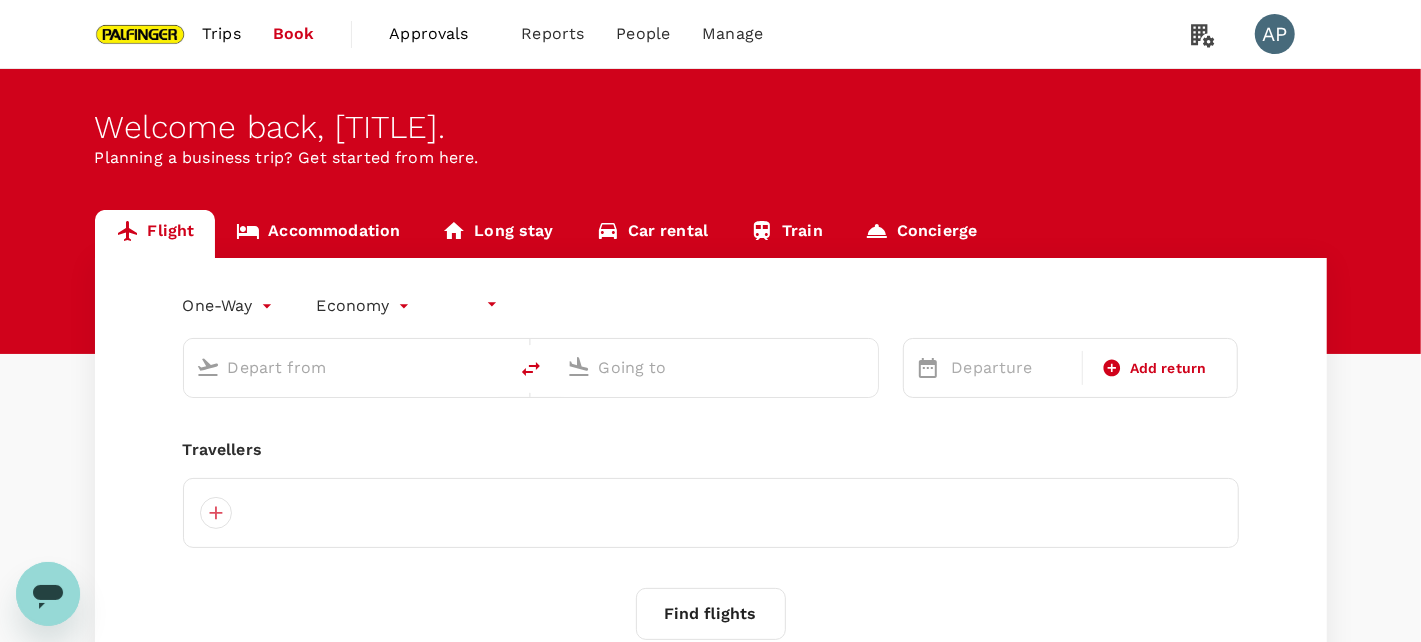 type on "undefined, undefined (any)" 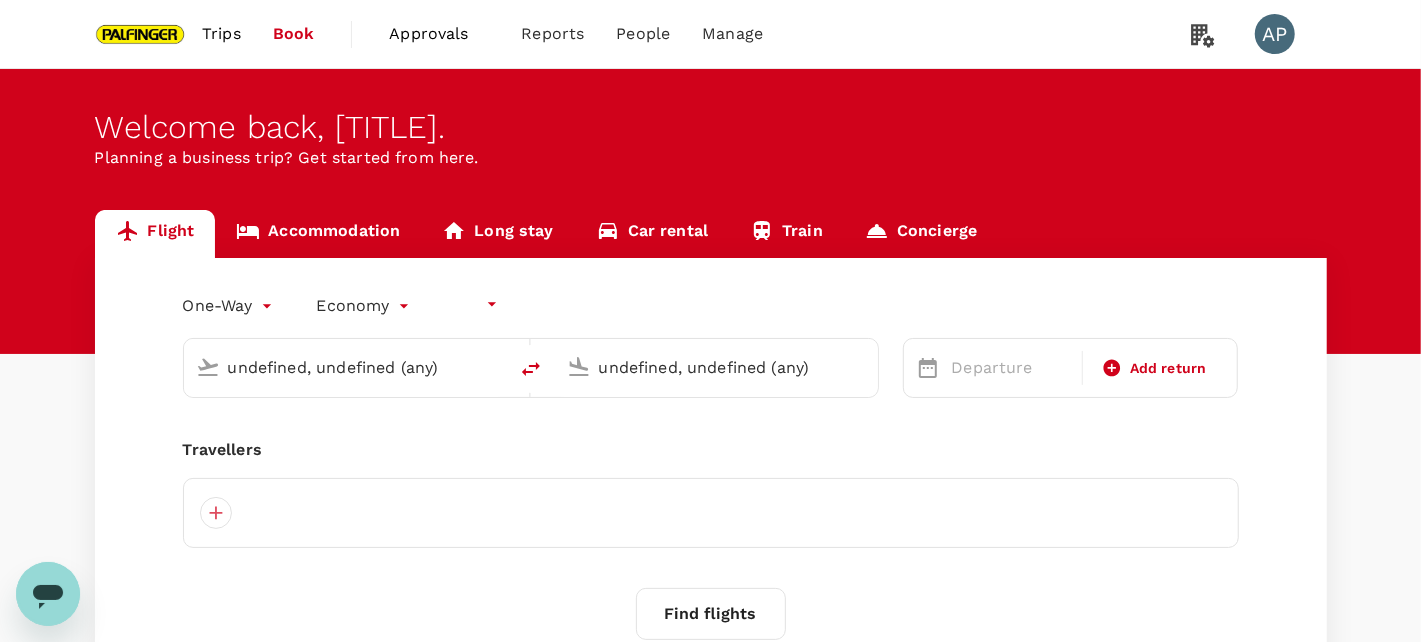 type 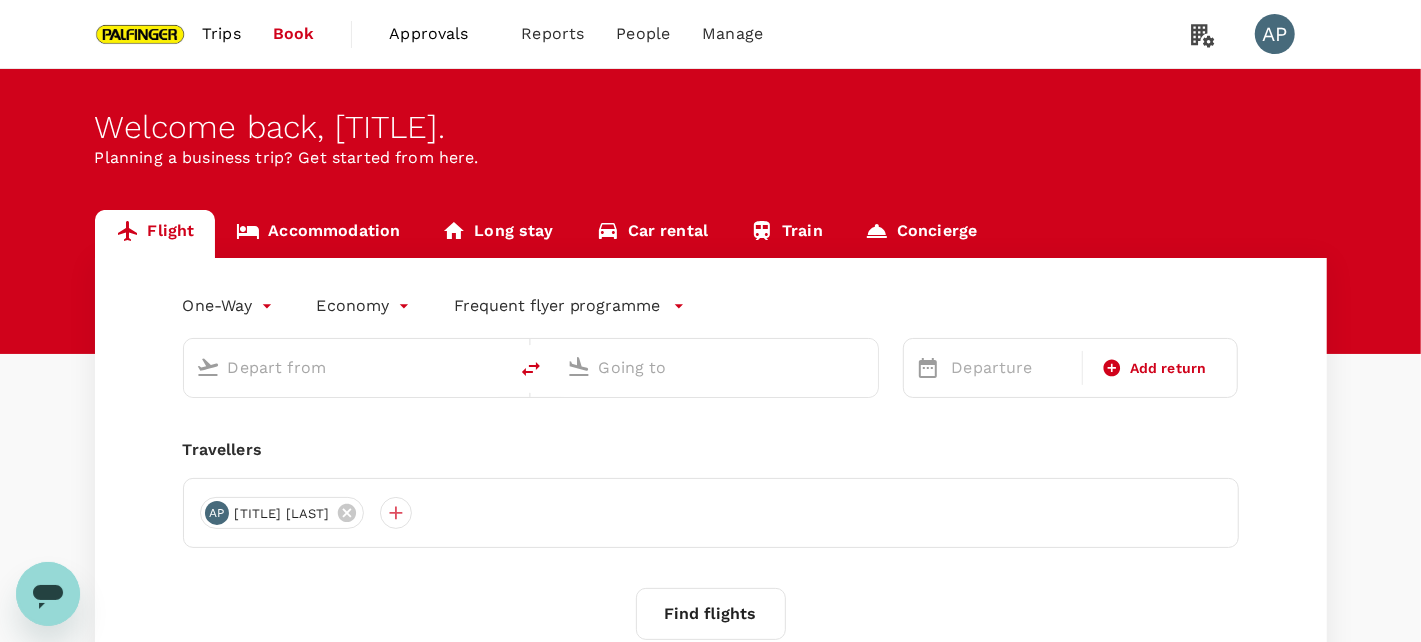 type on "roundtrip" 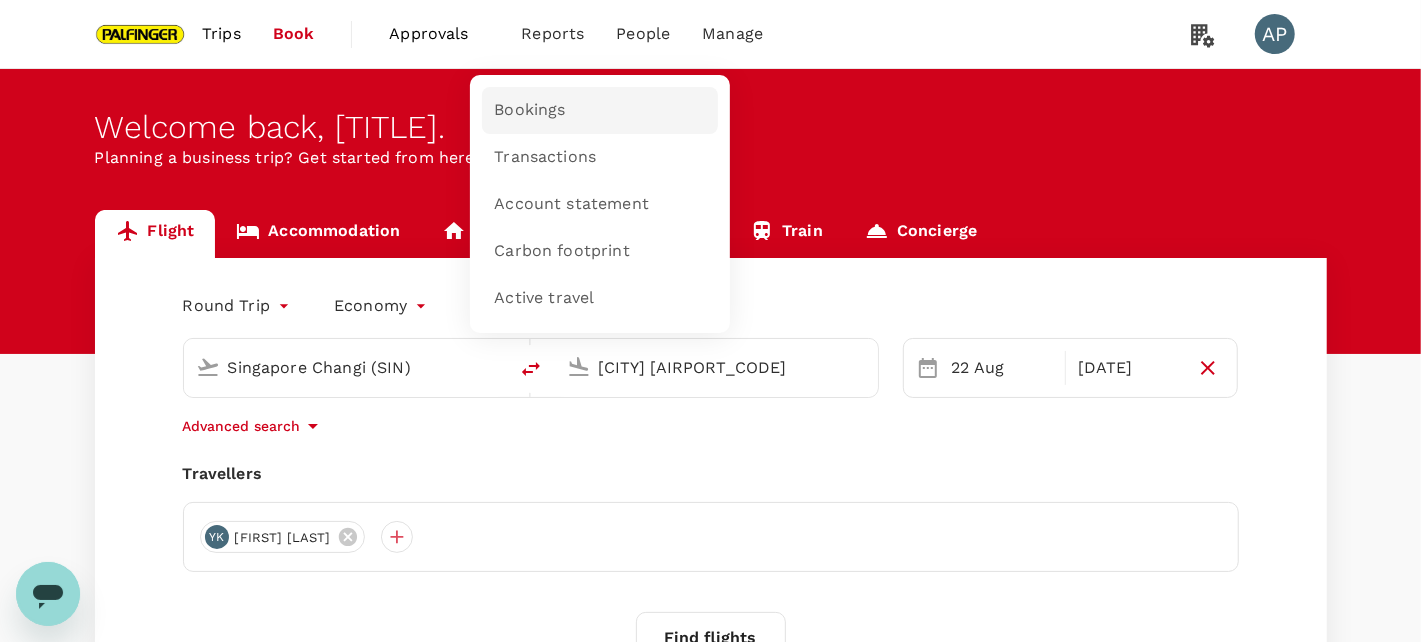 click on "Bookings" at bounding box center (529, 110) 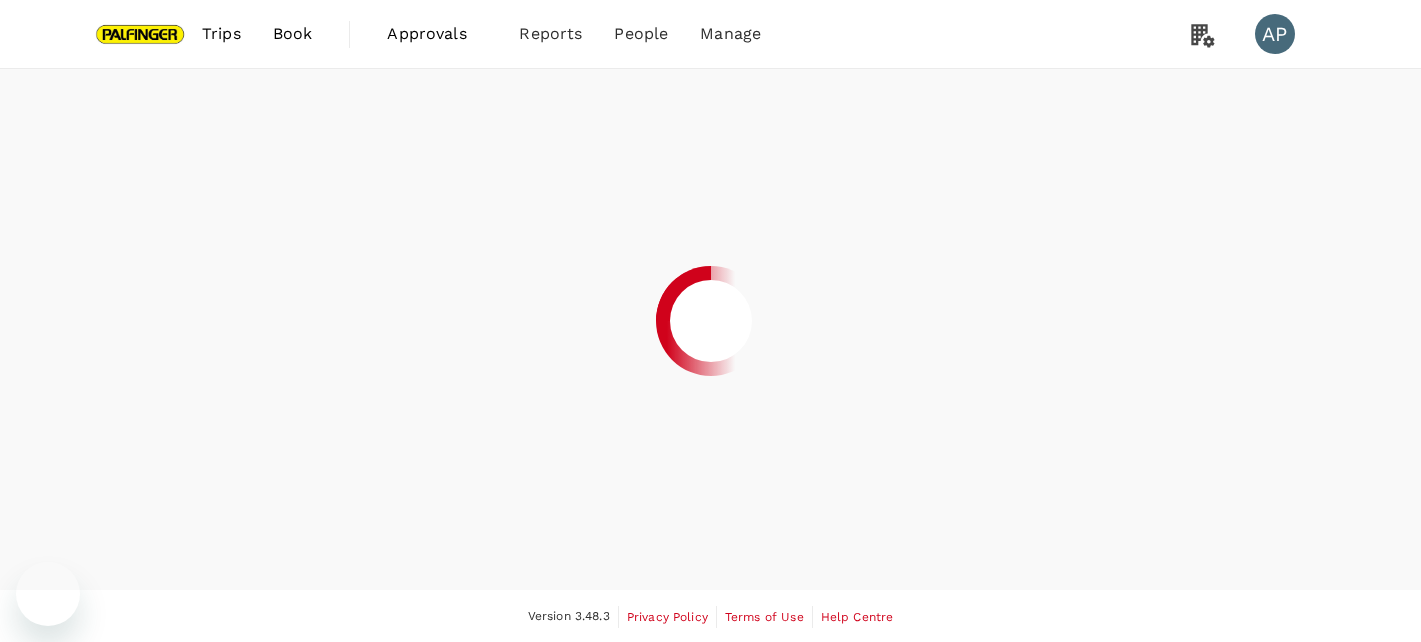 scroll, scrollTop: 0, scrollLeft: 0, axis: both 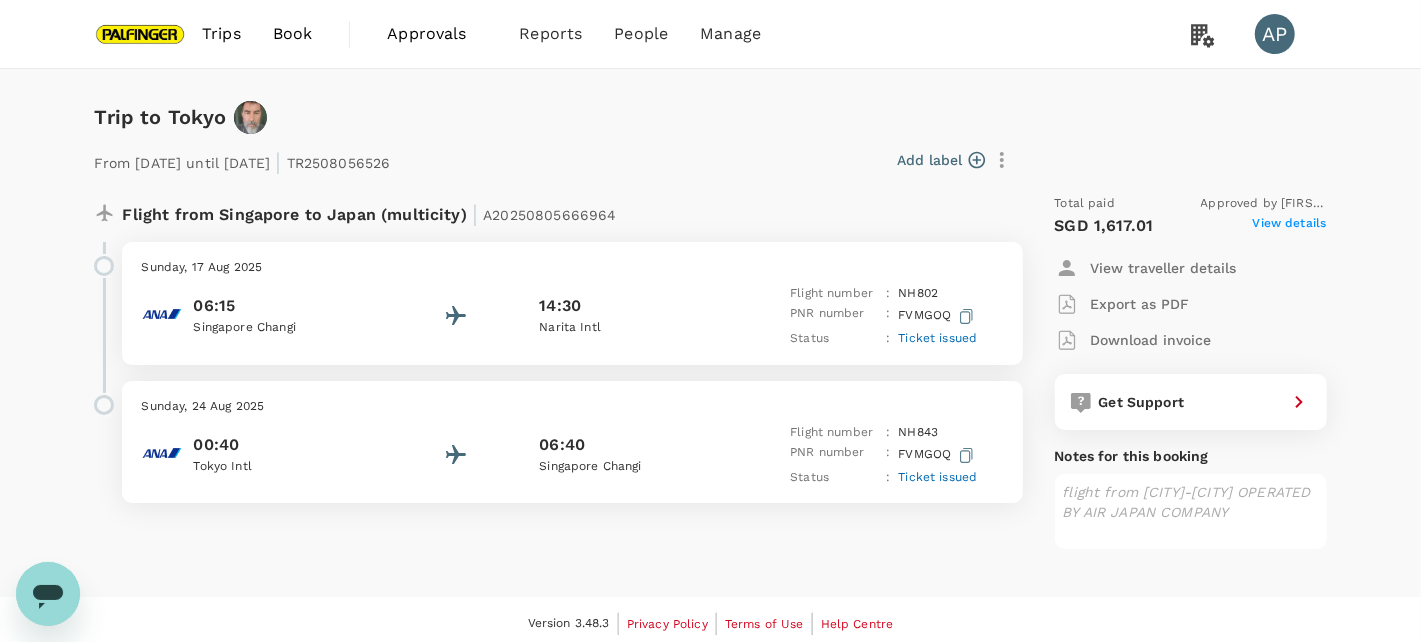 click on "View details" at bounding box center (1290, 226) 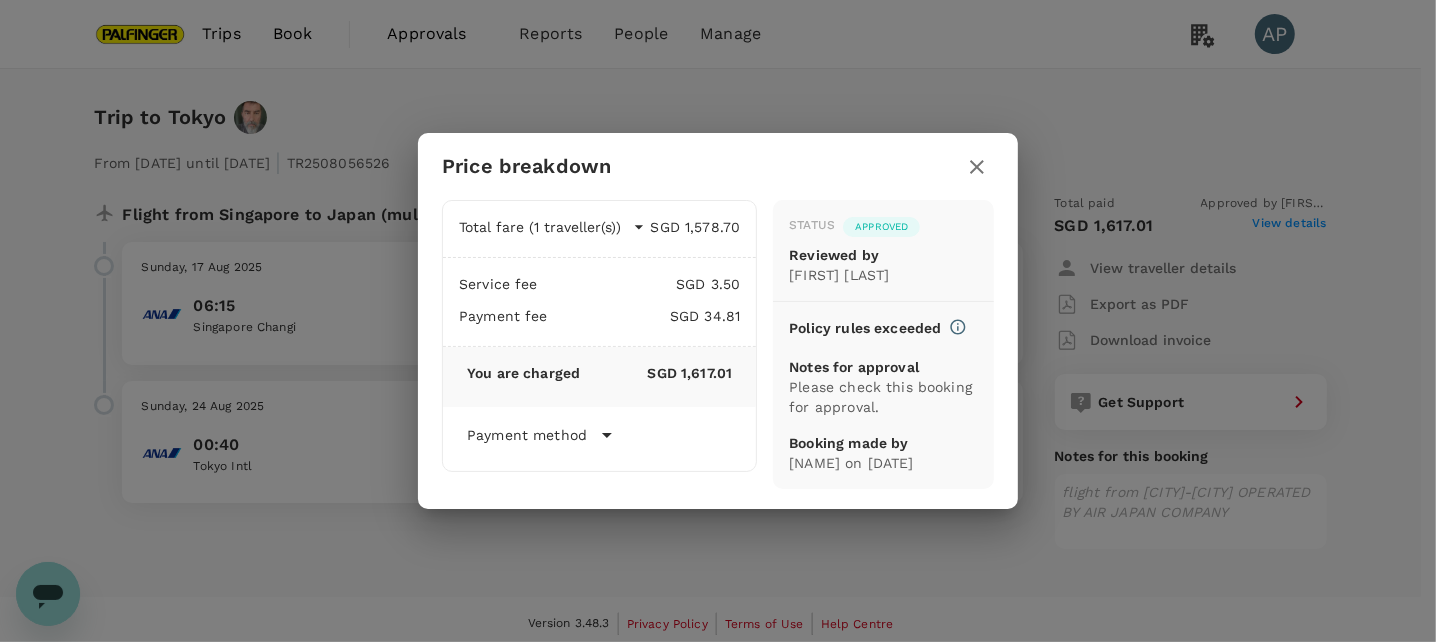 click 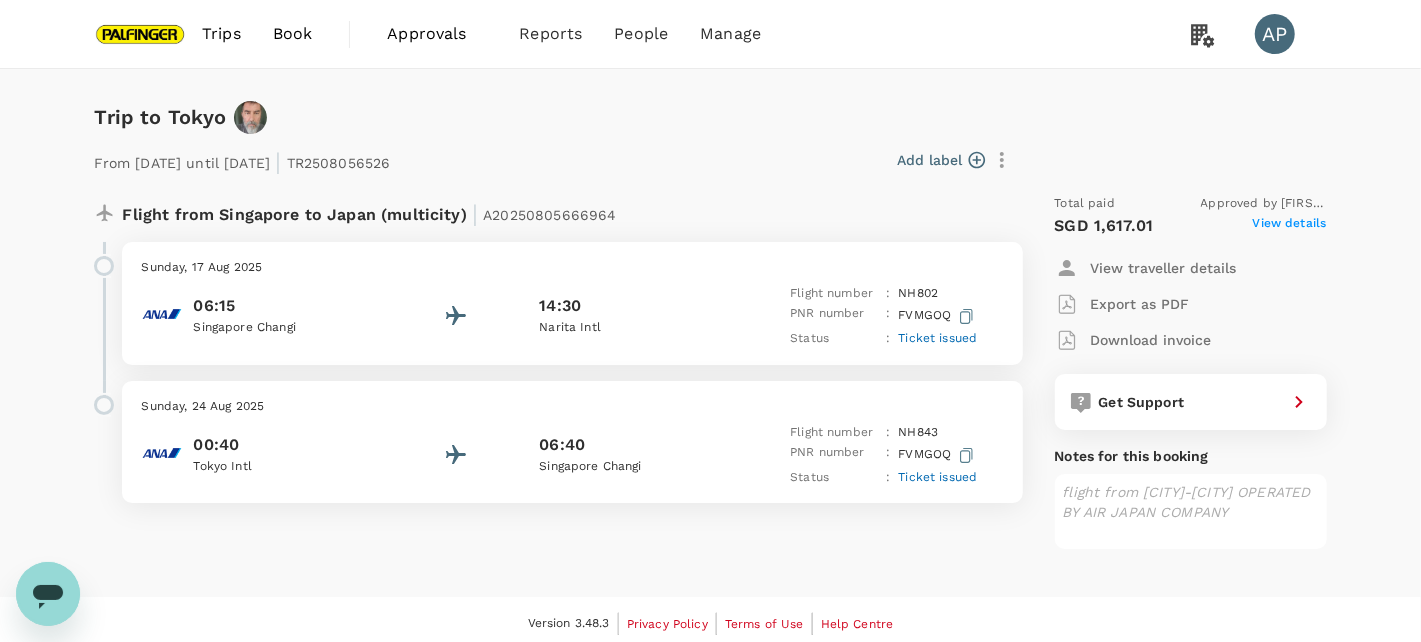 scroll, scrollTop: 6, scrollLeft: 0, axis: vertical 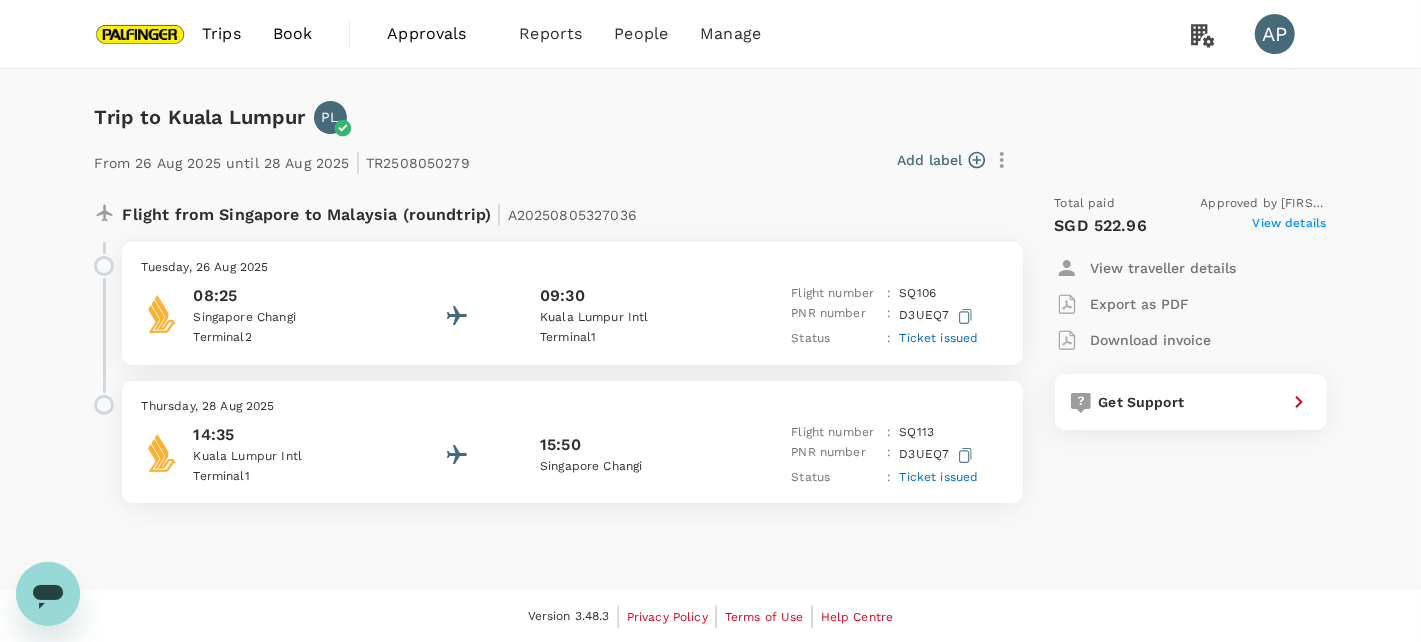 click on "Ticket issued" at bounding box center (939, 338) 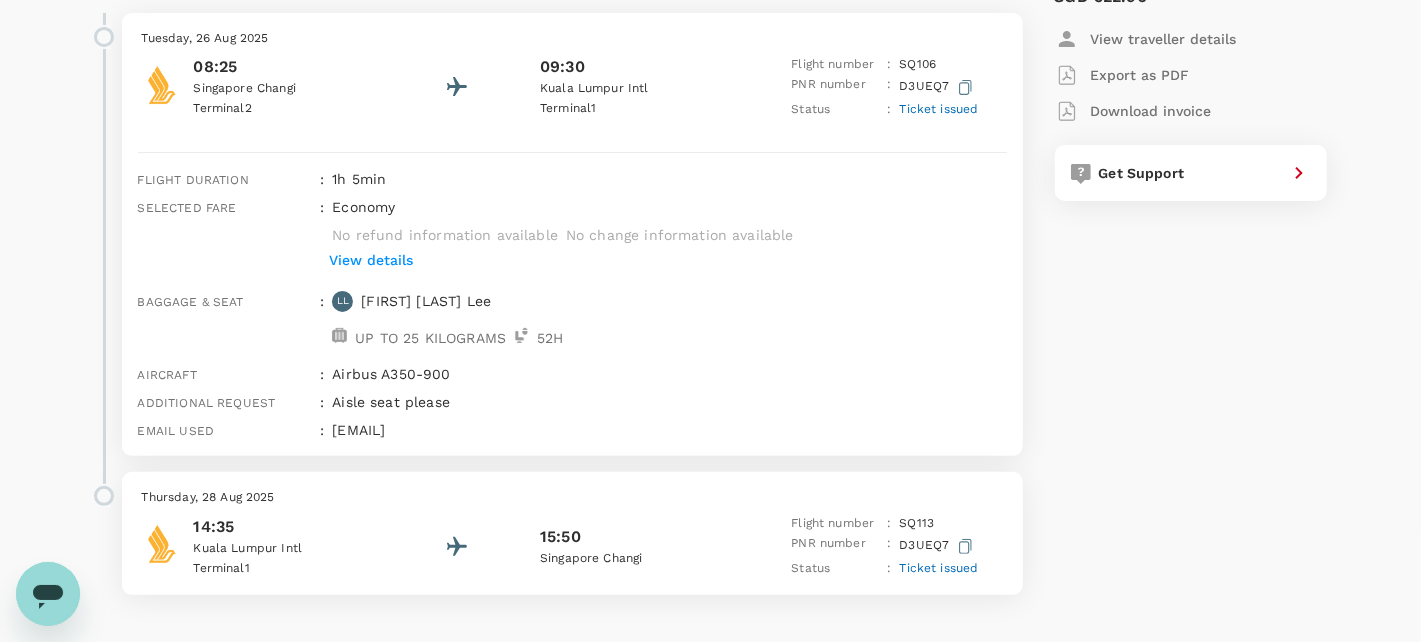 scroll, scrollTop: 198, scrollLeft: 0, axis: vertical 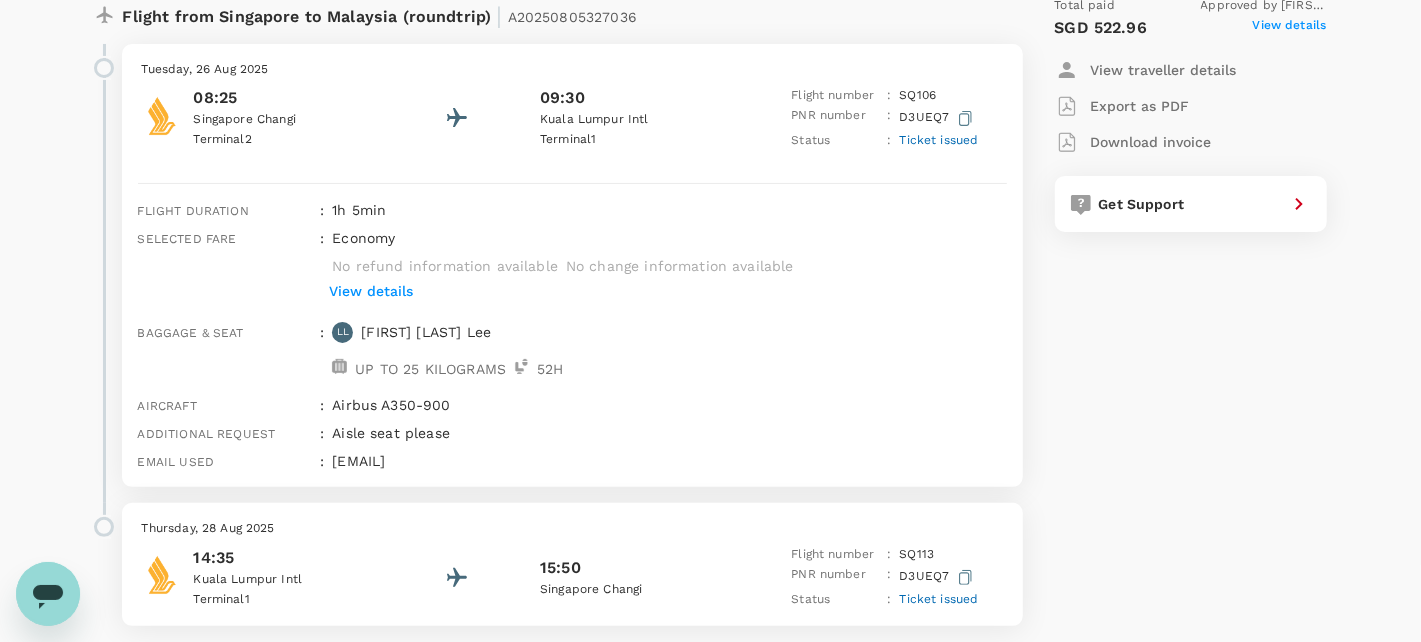 click on "Ticket issued" at bounding box center [939, 140] 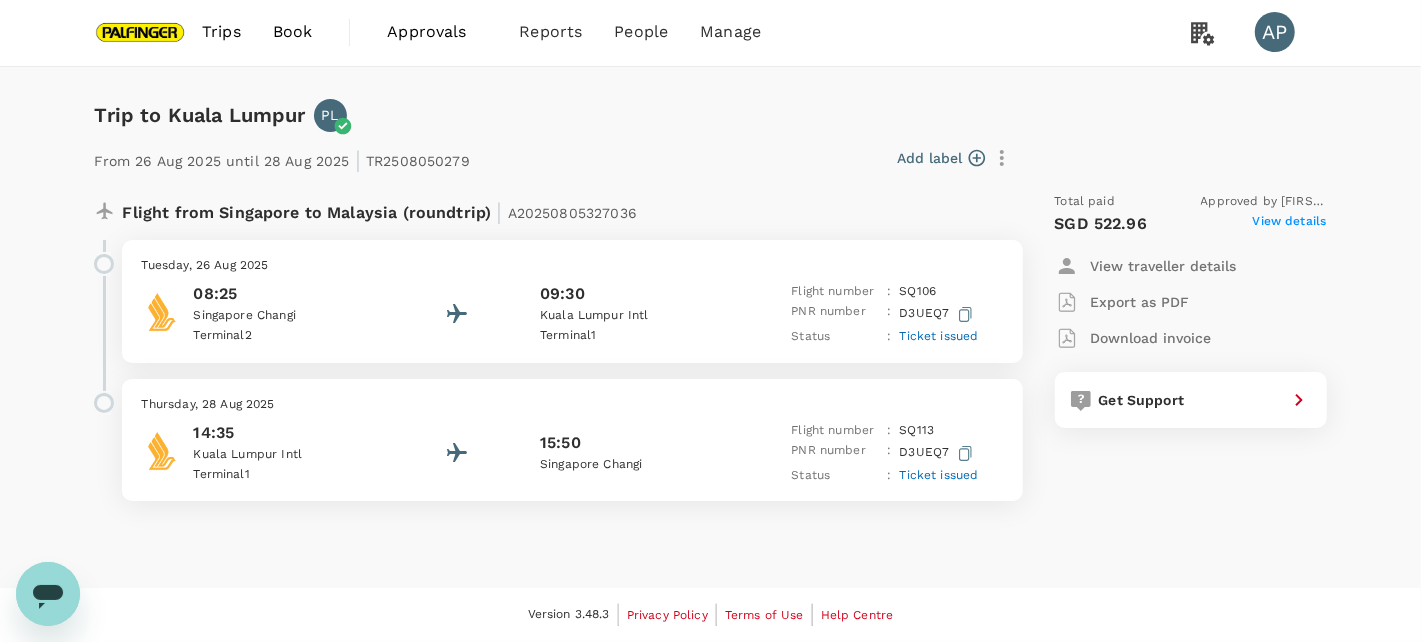 scroll, scrollTop: 0, scrollLeft: 0, axis: both 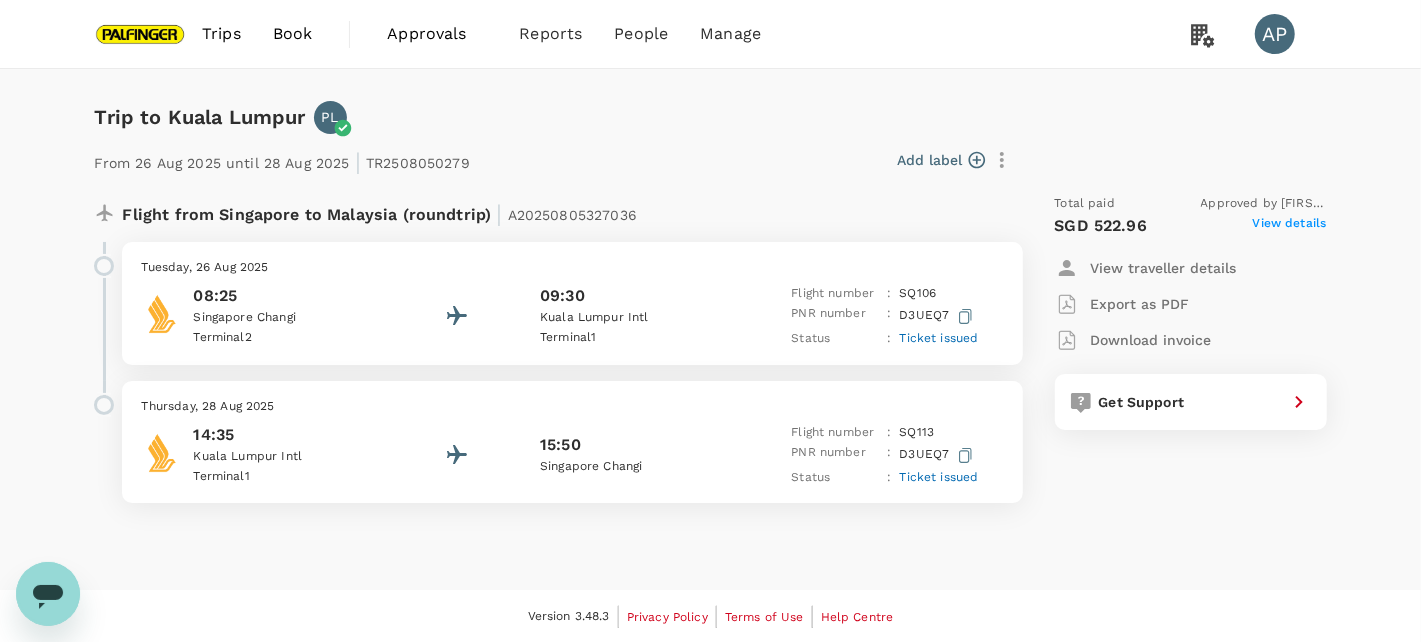 click on "View details" at bounding box center (1290, 226) 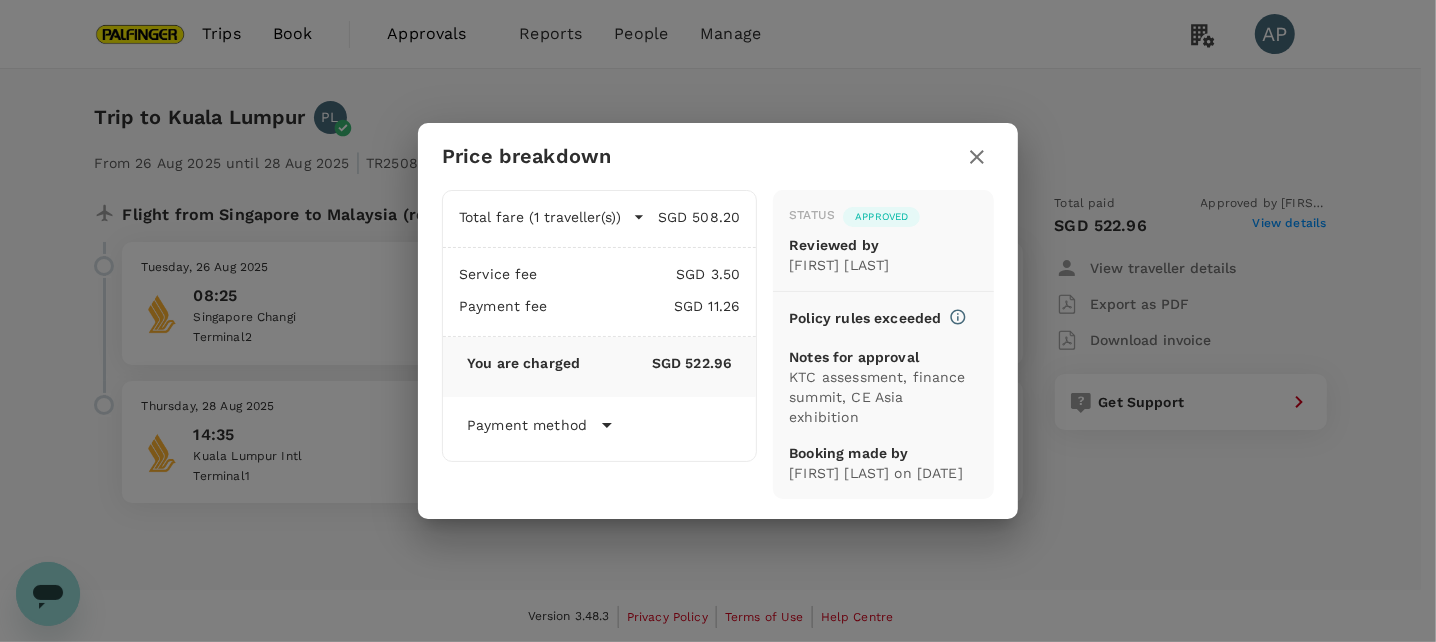 click 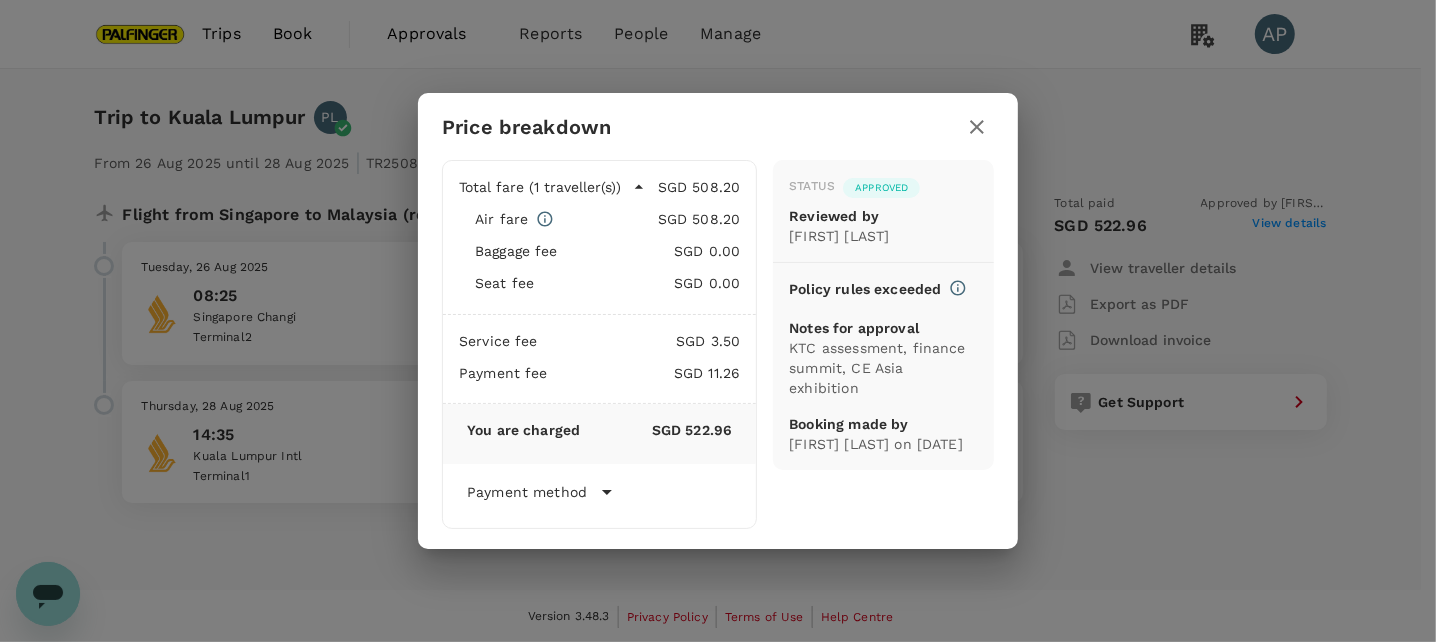 click 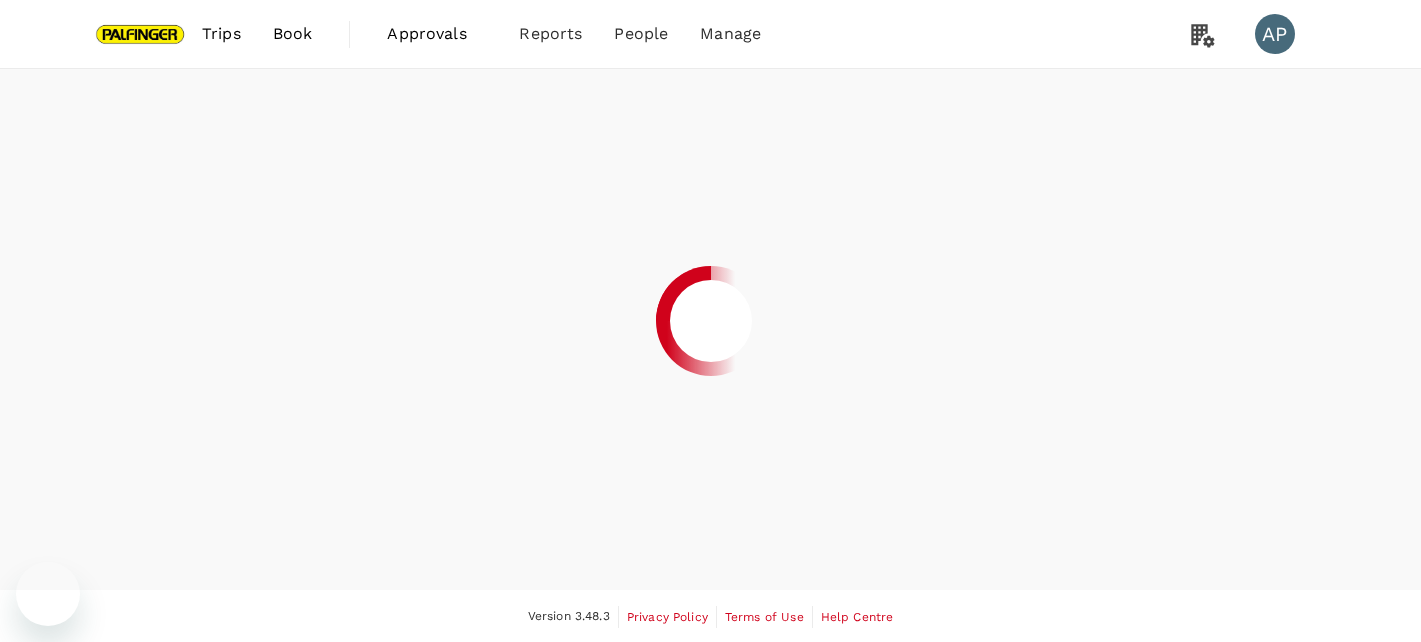 scroll, scrollTop: 0, scrollLeft: 0, axis: both 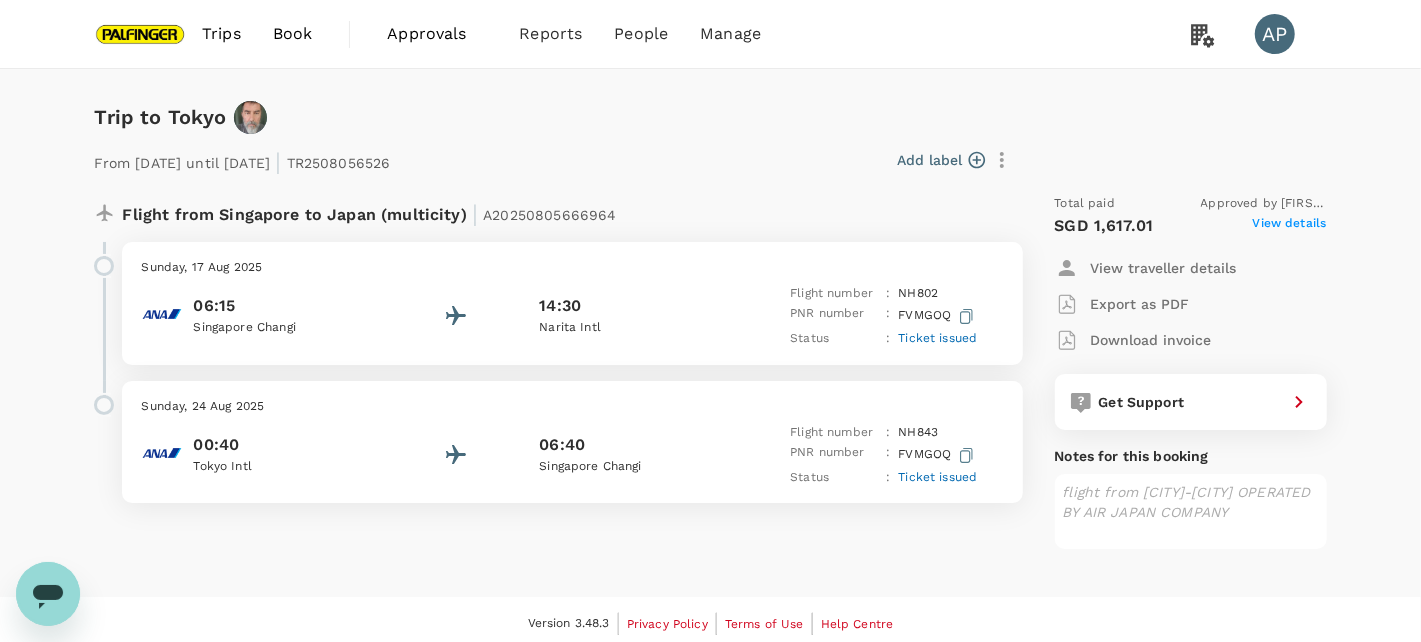 click on "Singapore Changi" at bounding box center (629, 467) 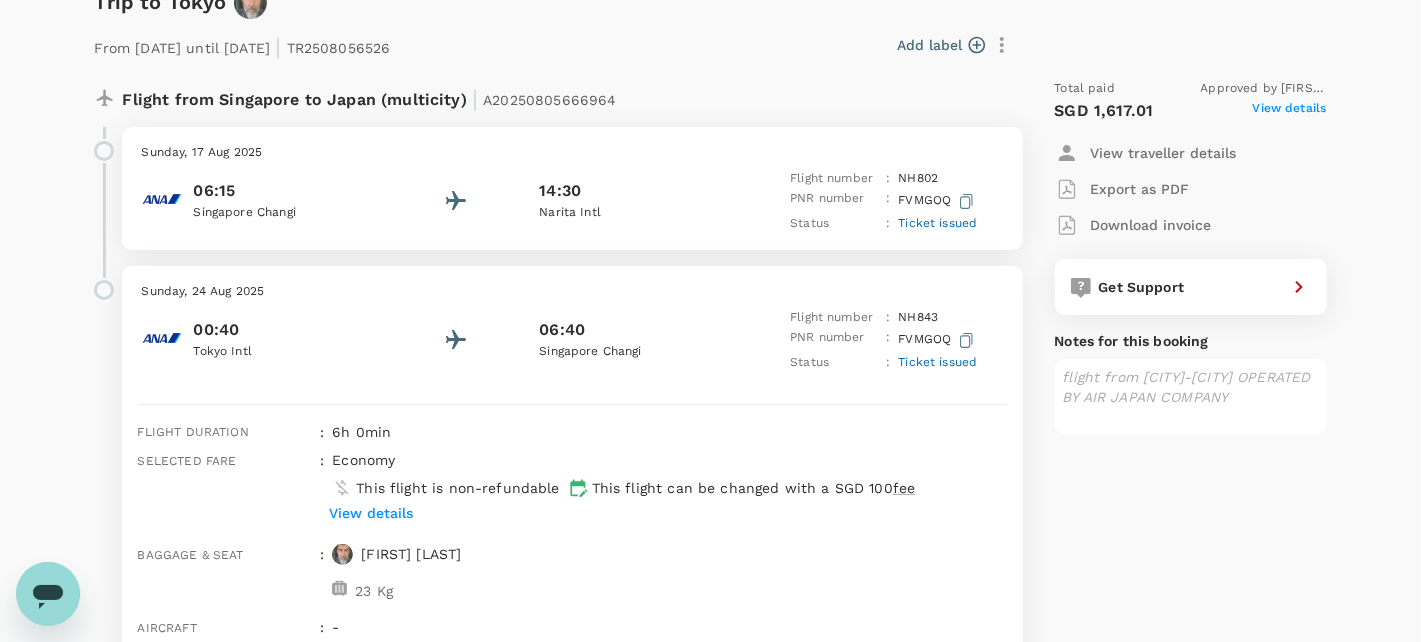 scroll, scrollTop: 0, scrollLeft: 0, axis: both 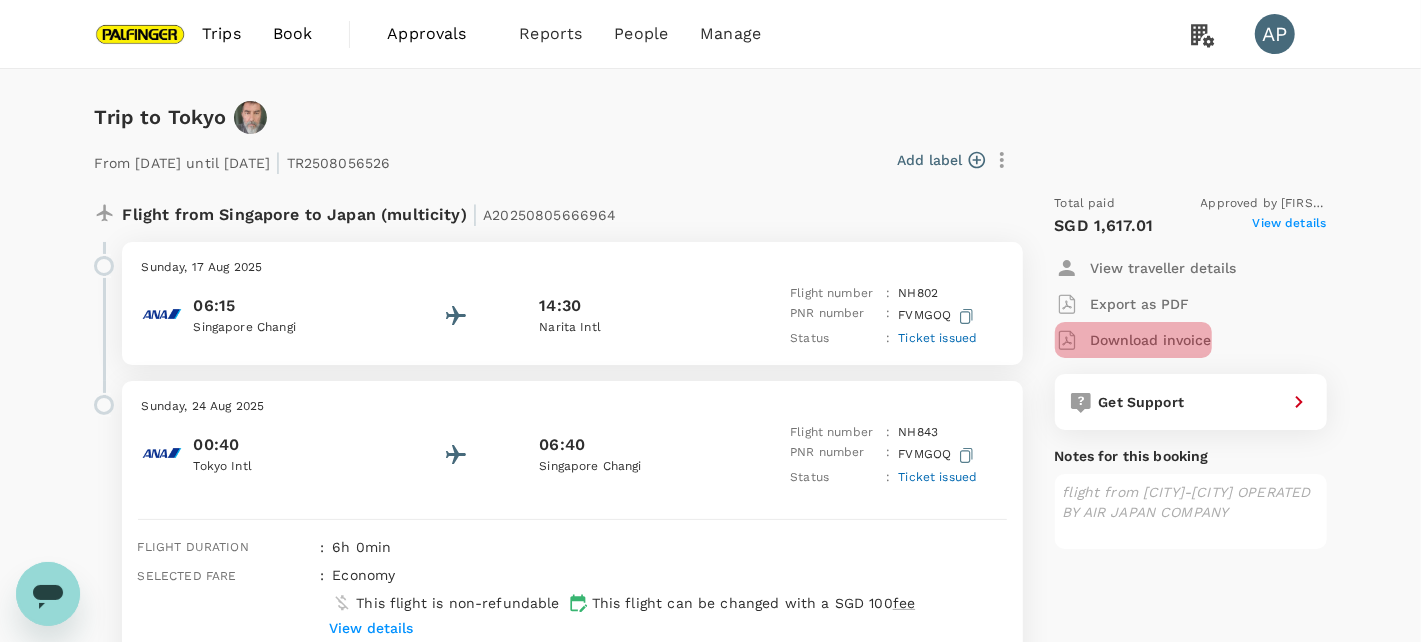 click on "Download invoice" at bounding box center (1151, 340) 